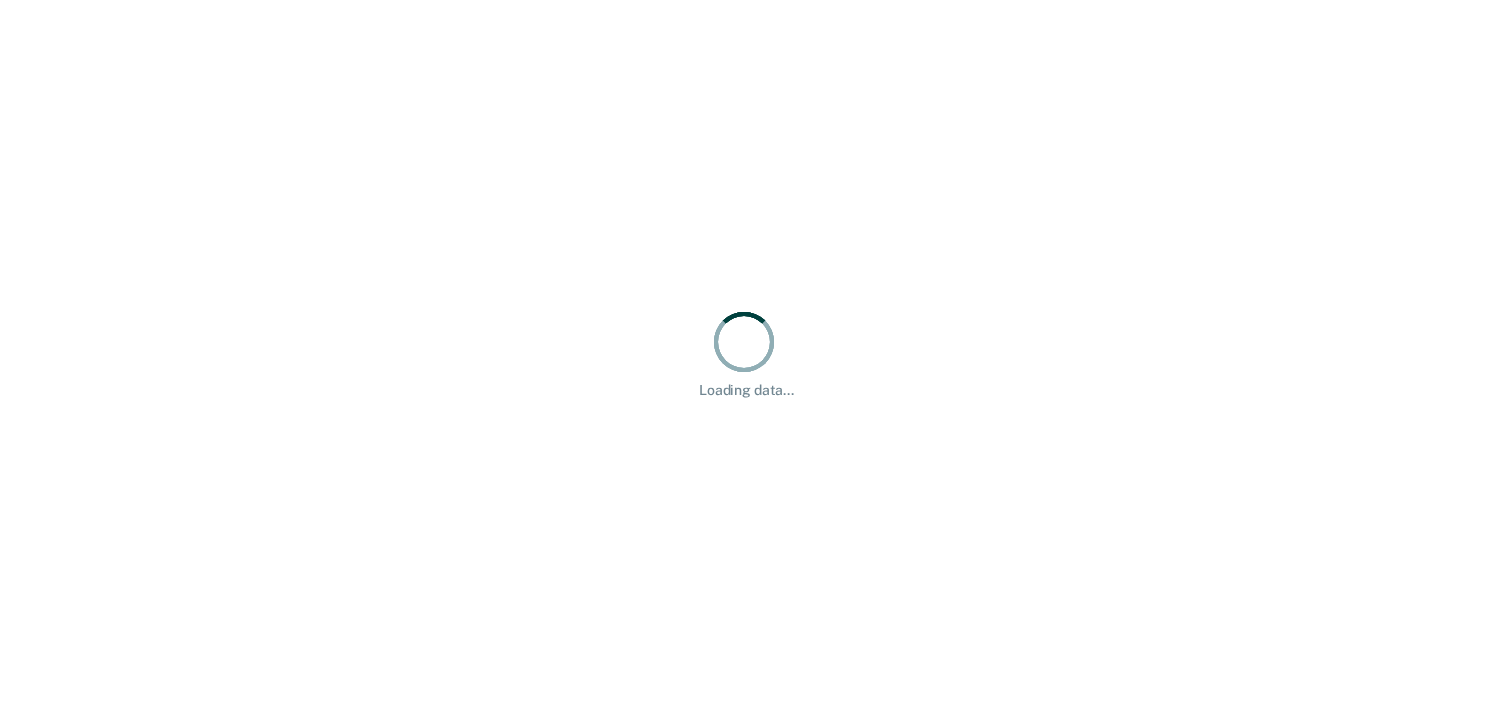 scroll, scrollTop: 0, scrollLeft: 0, axis: both 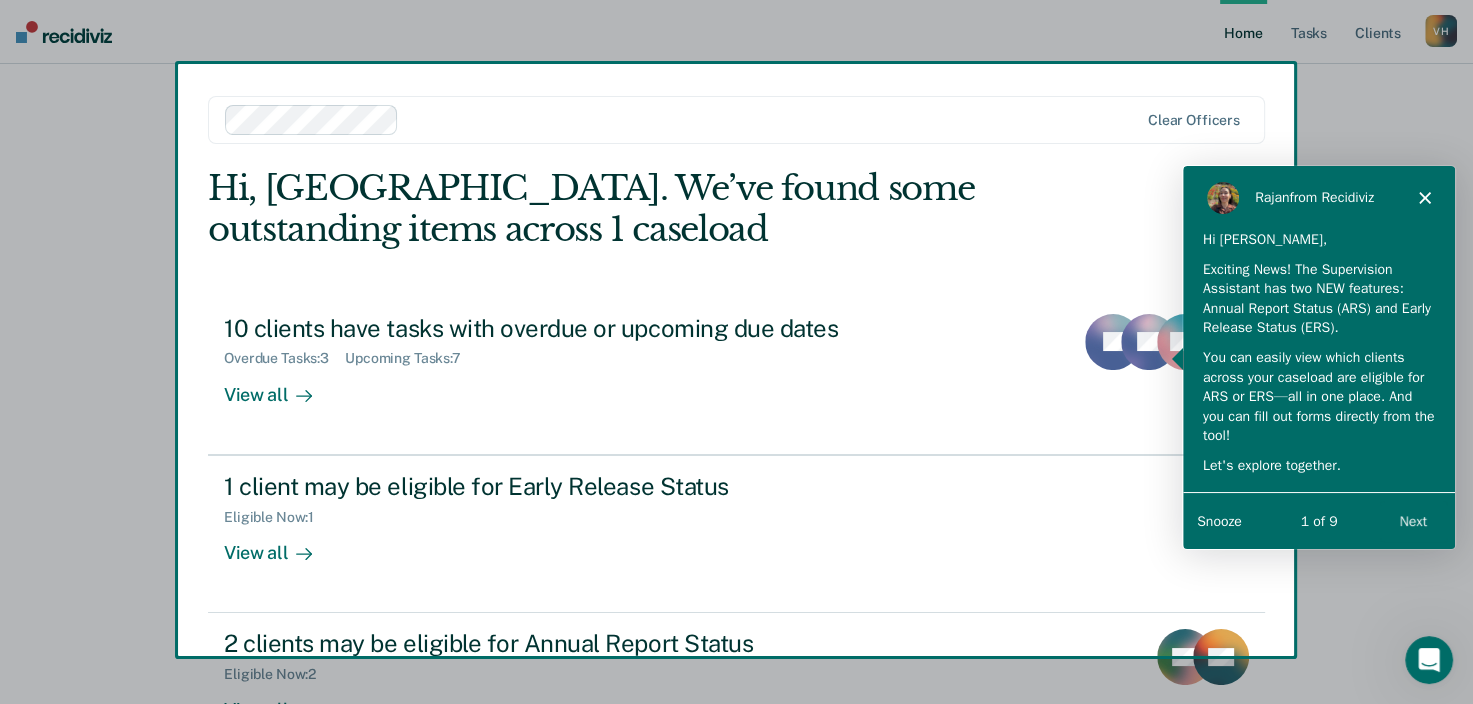 click at bounding box center (736, 352) 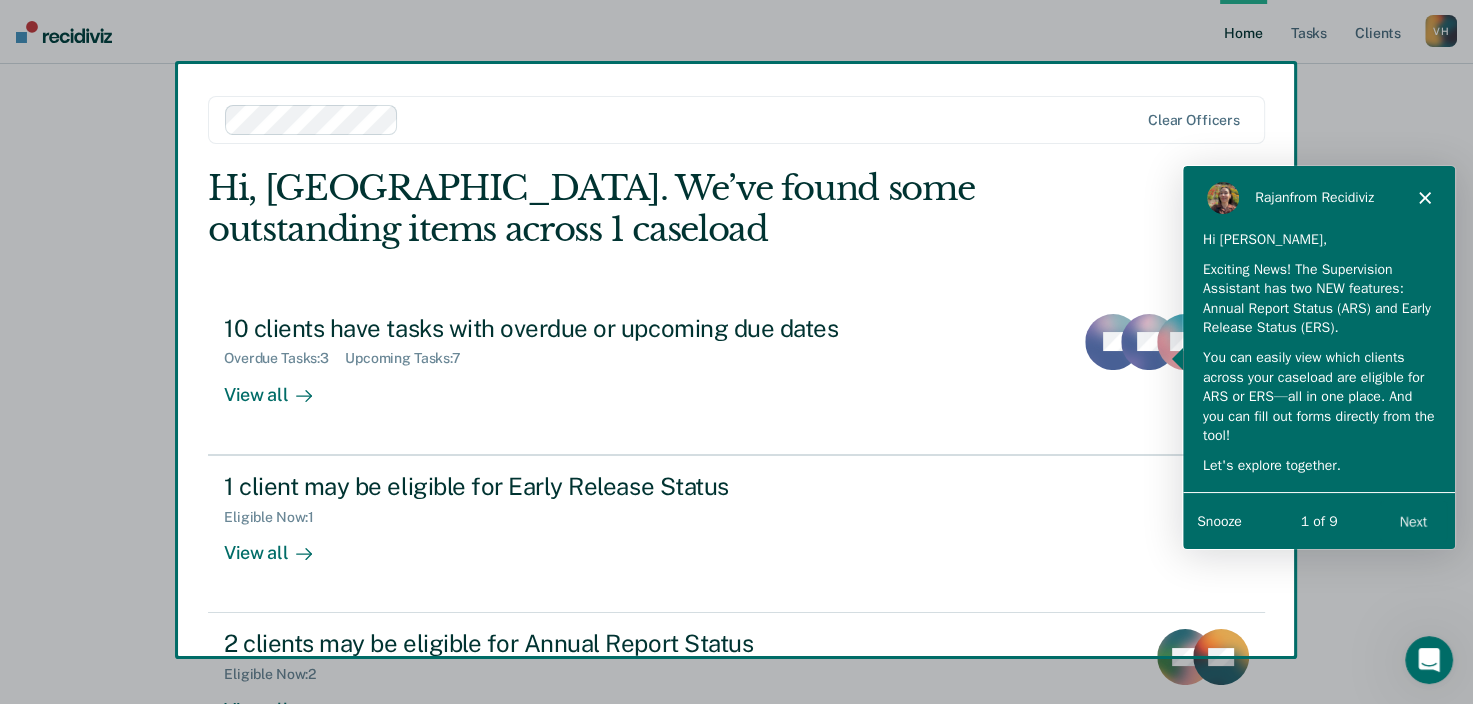 click at bounding box center (736, 352) 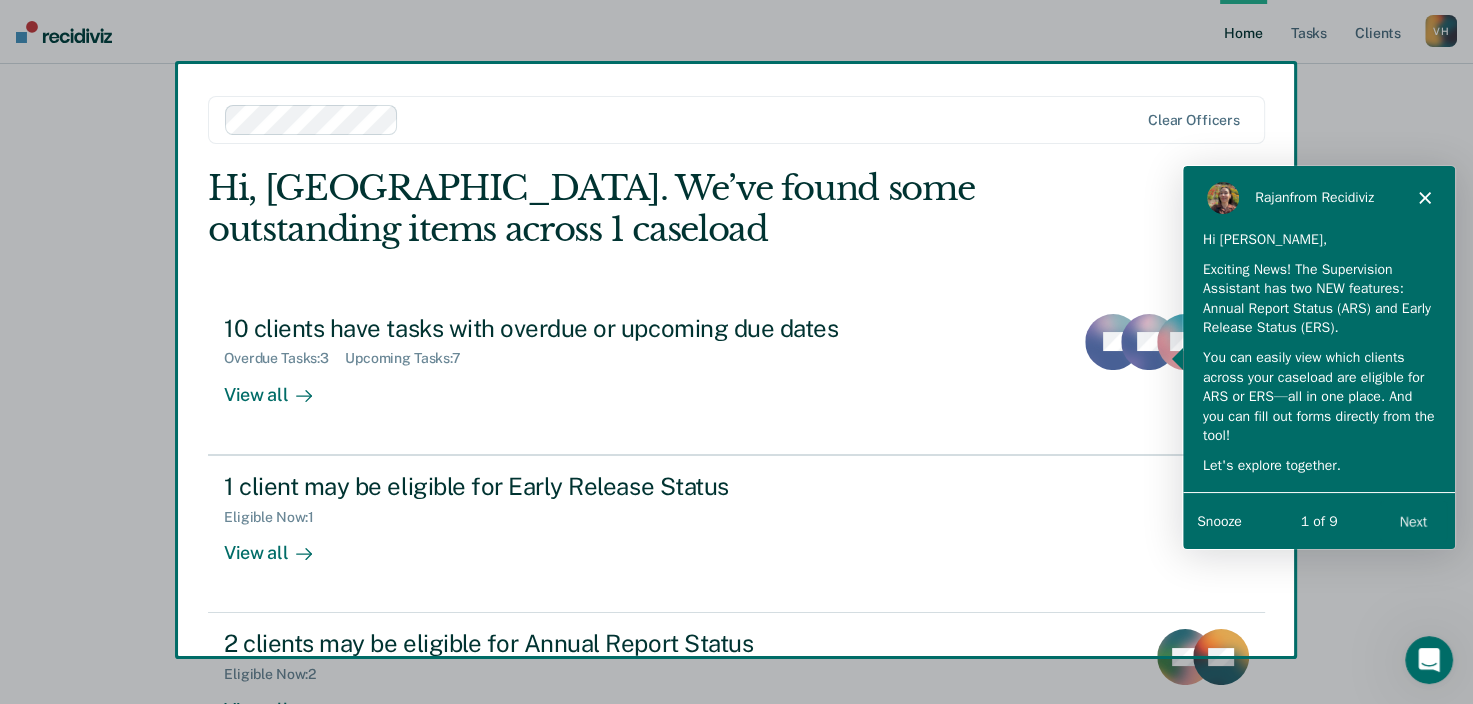 click on "[PERSON_NAME]  from Recidiviz" at bounding box center [1318, 197] 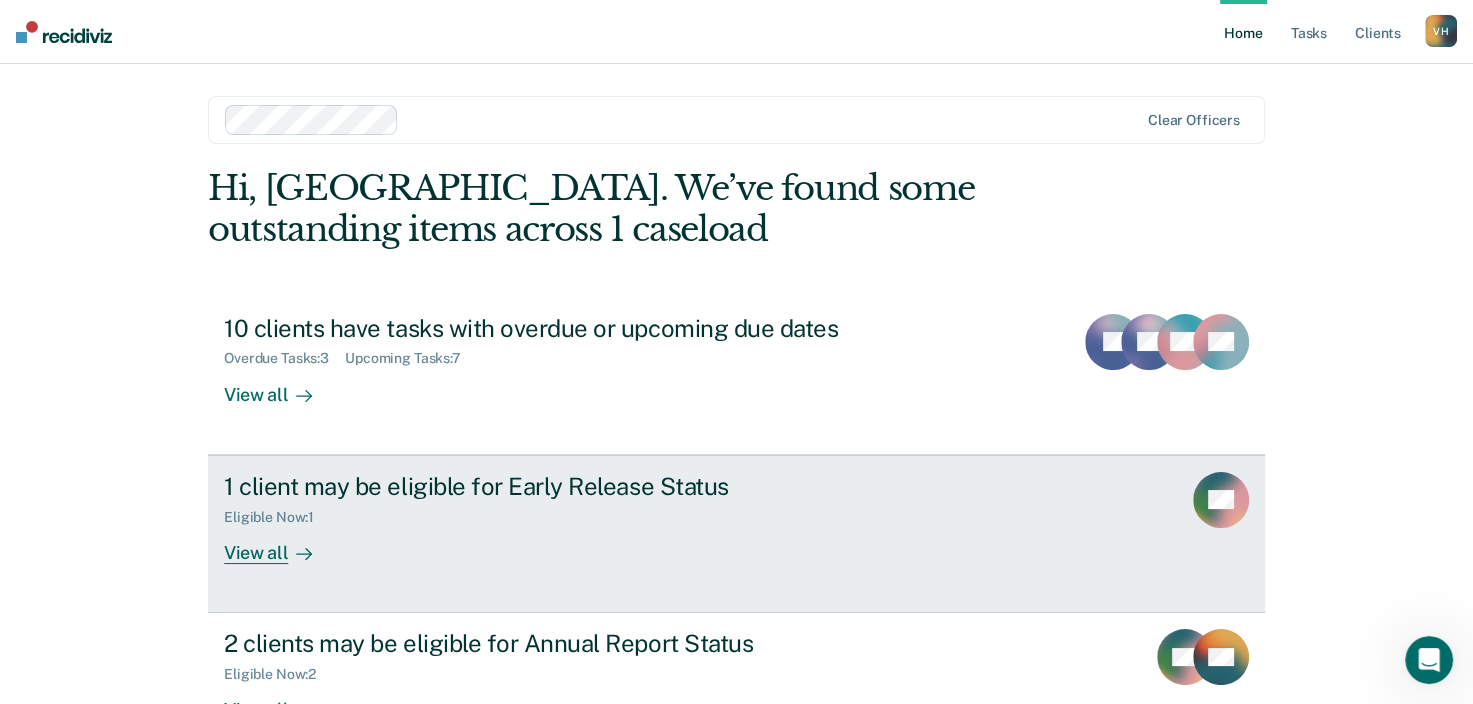 click on "View all" at bounding box center [280, 544] 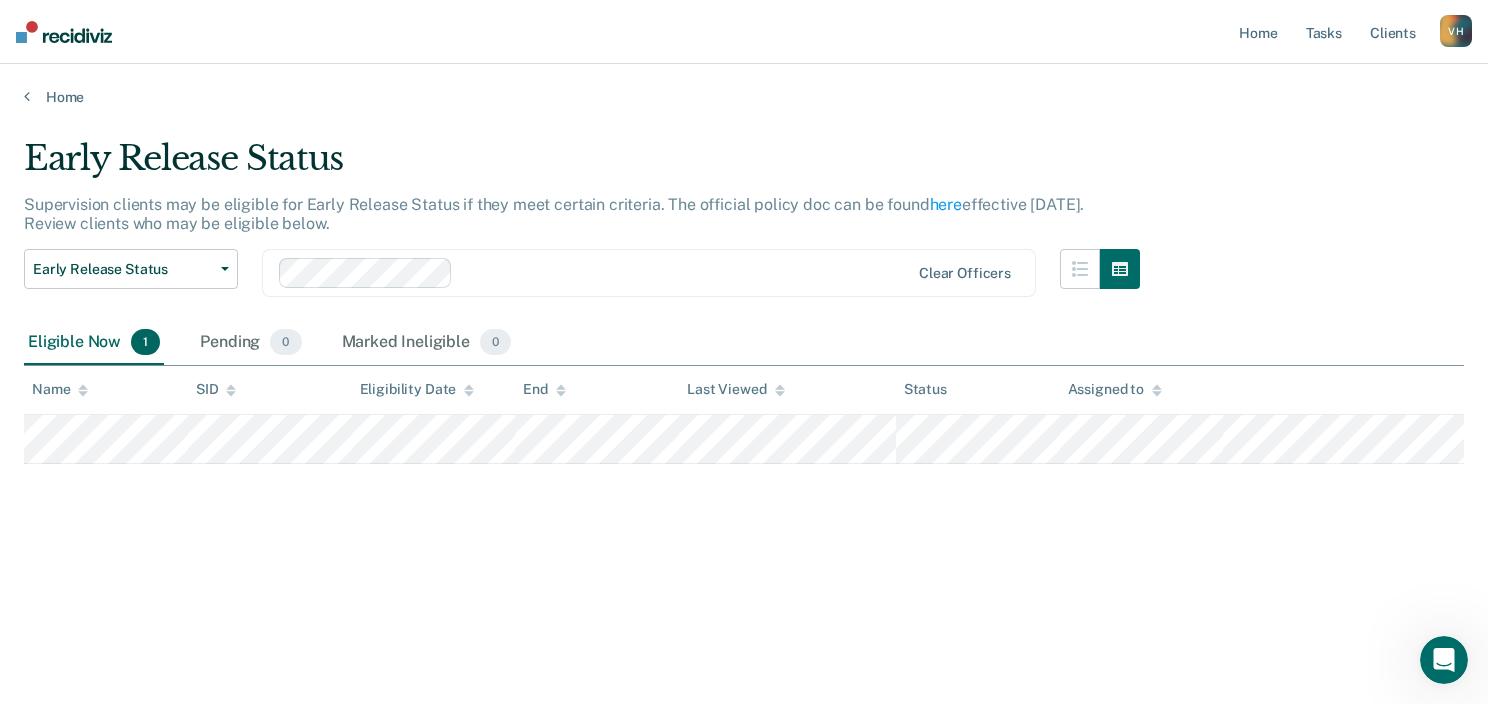 click on "Early Release Status   Supervision clients may be eligible for Early Release Status if they meet certain criteria. The official policy doc can be found  here  effective [DATE]. Review clients who may be eligible below. Early Release Status Early Release Status Annual Report Status Clear   officers Eligible Now 1 Pending 0 Marked Ineligible 0
To pick up a draggable item, press the space bar.
While dragging, use the arrow keys to move the item.
Press space again to drop the item in its new position, or press escape to cancel.
Name SID Eligibility Date End Last Viewed Status Assigned to" at bounding box center (744, 402) 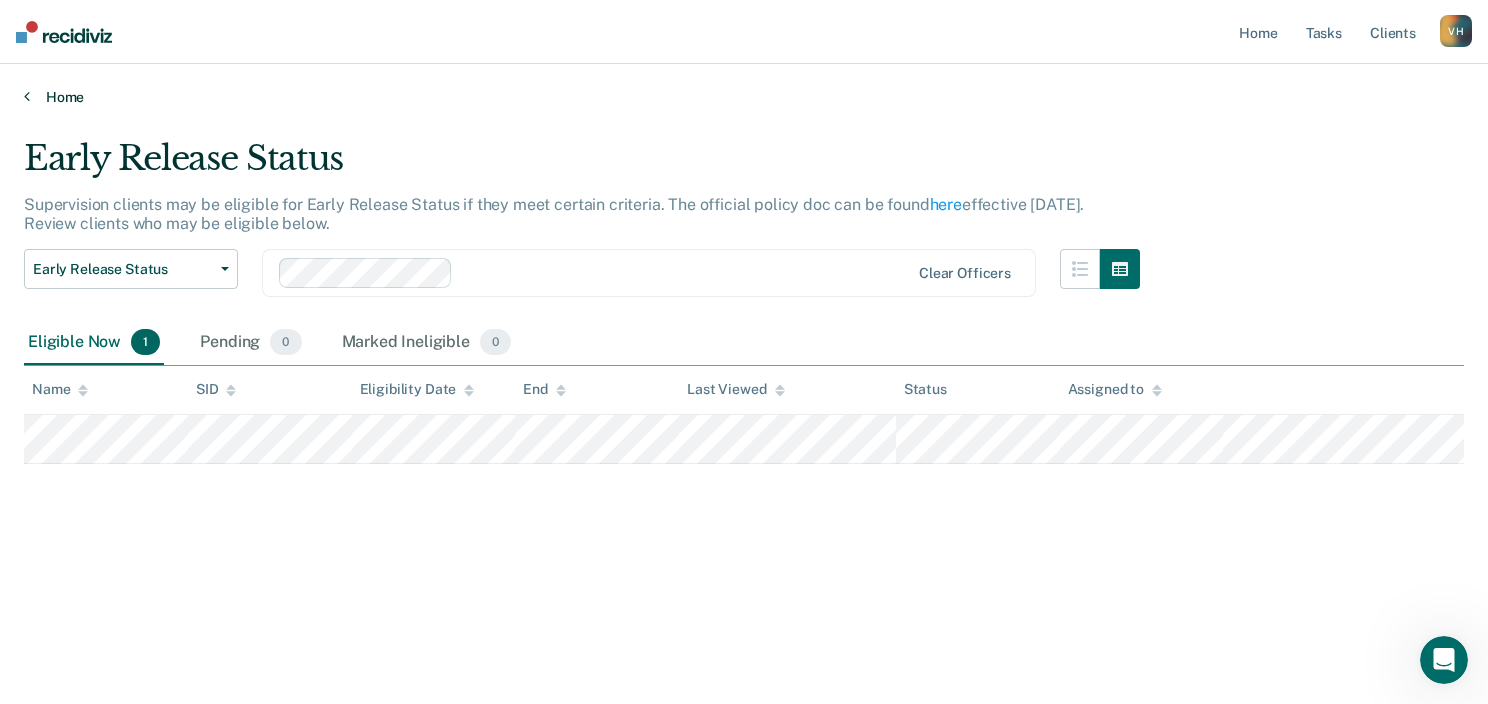 click on "Home" at bounding box center [744, 97] 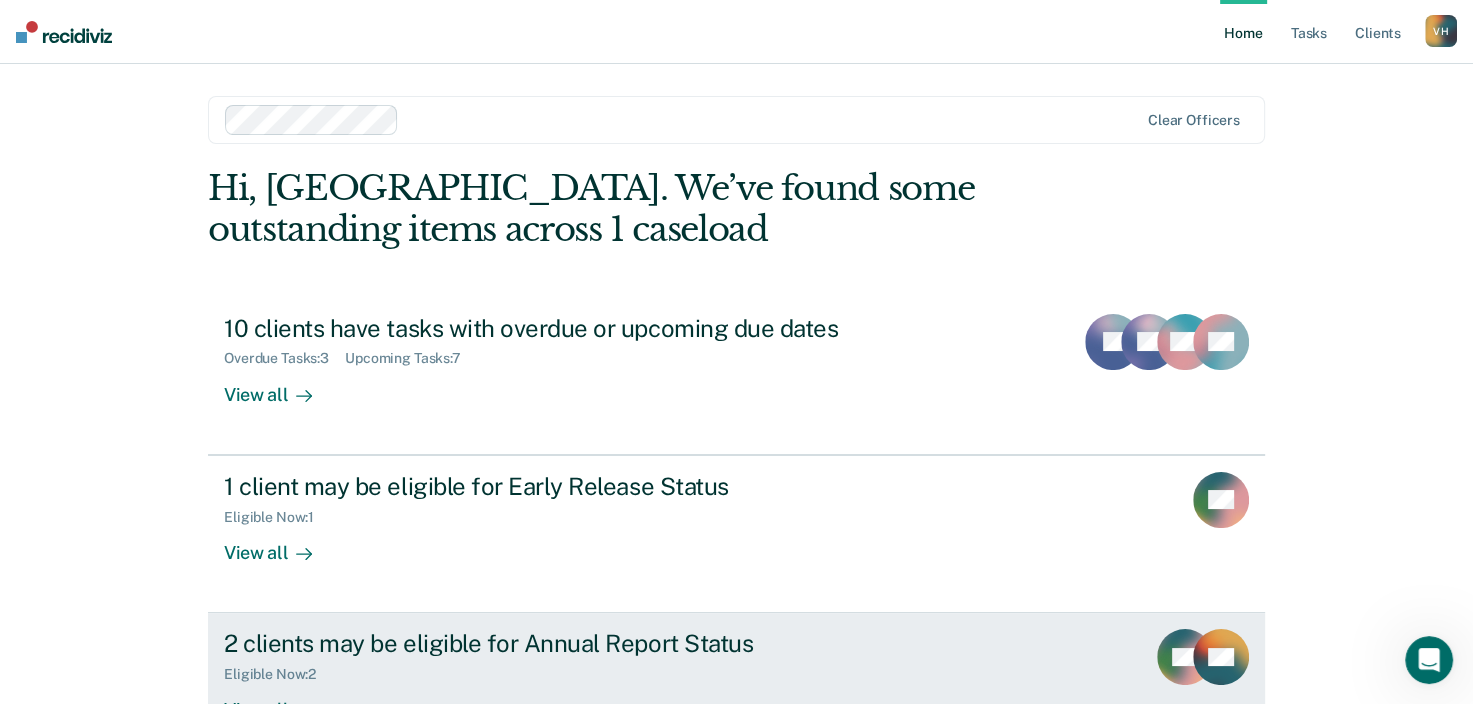 click on "2 clients may be eligible for Annual Report Status" at bounding box center (575, 643) 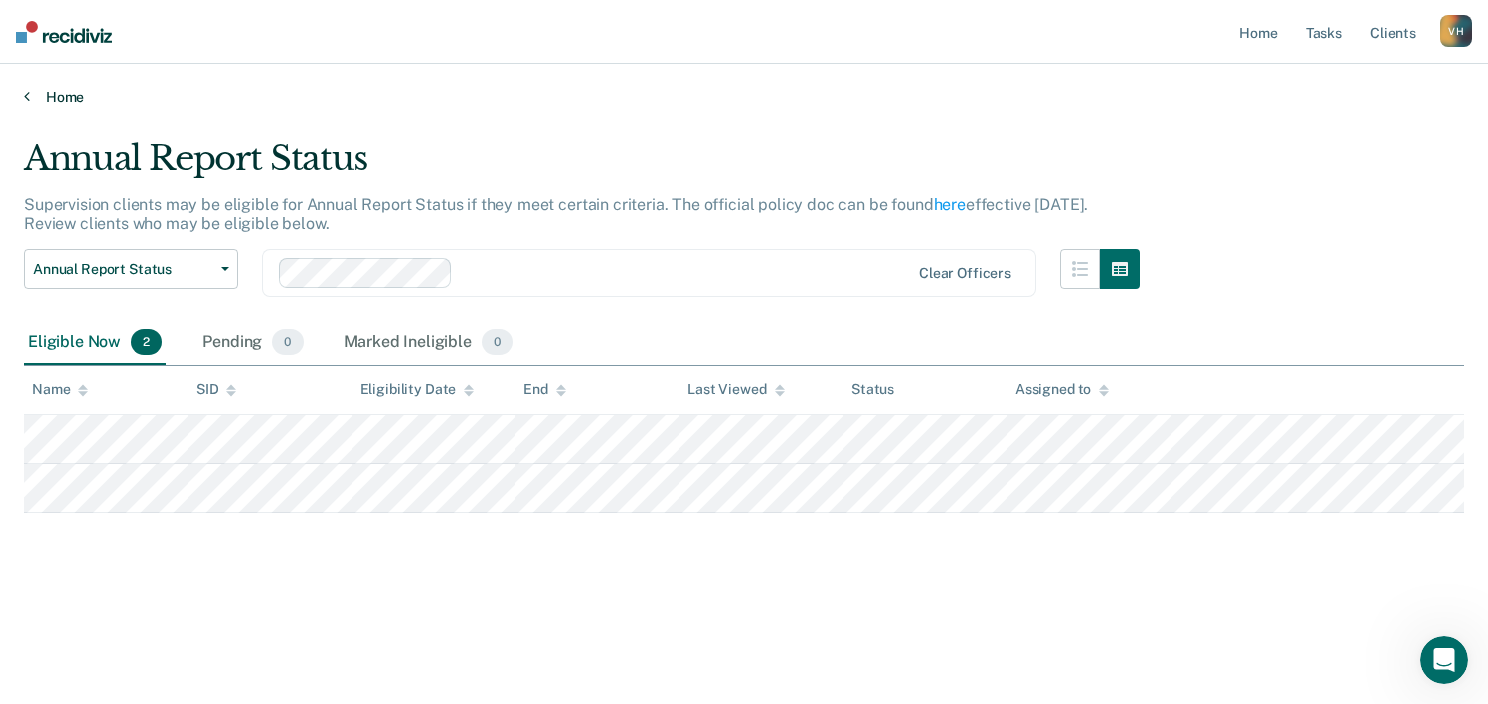 click on "Home" at bounding box center [744, 97] 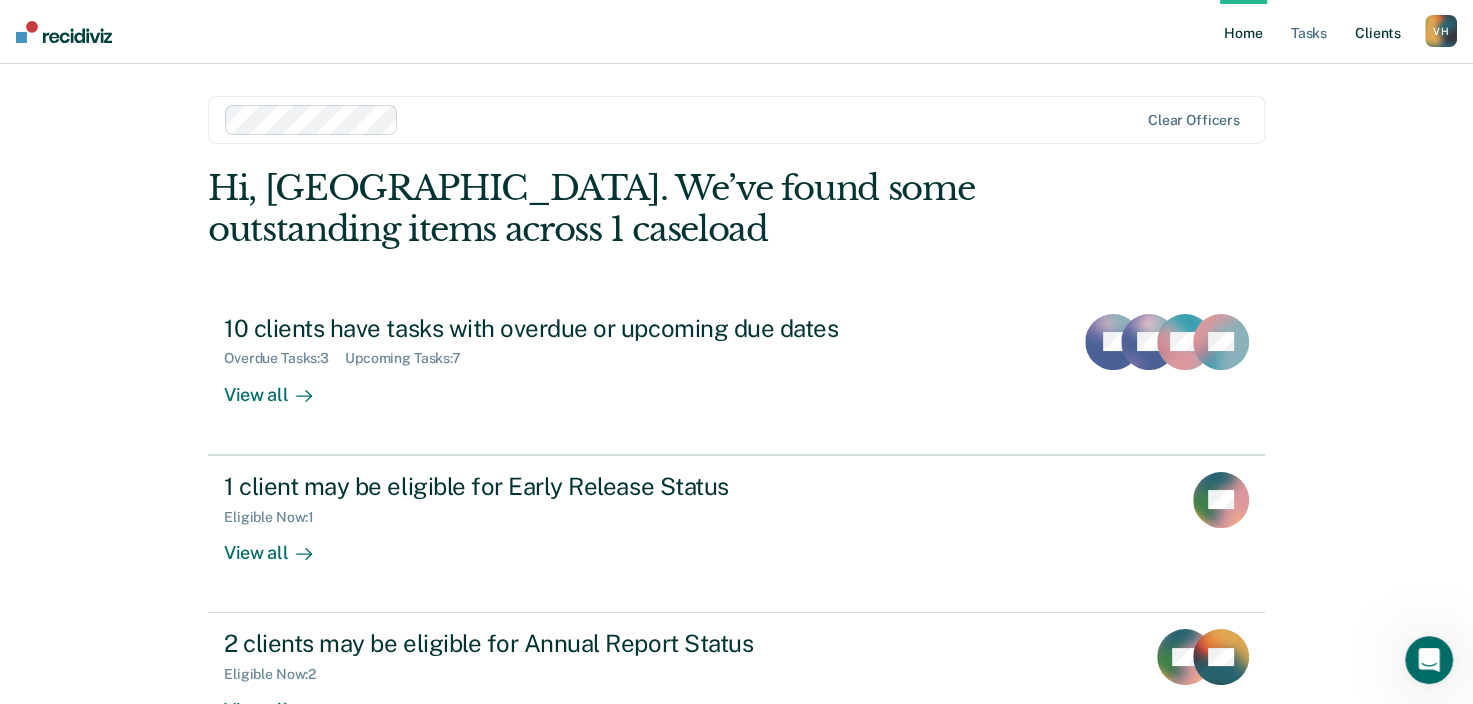 click on "Client s" at bounding box center (1378, 32) 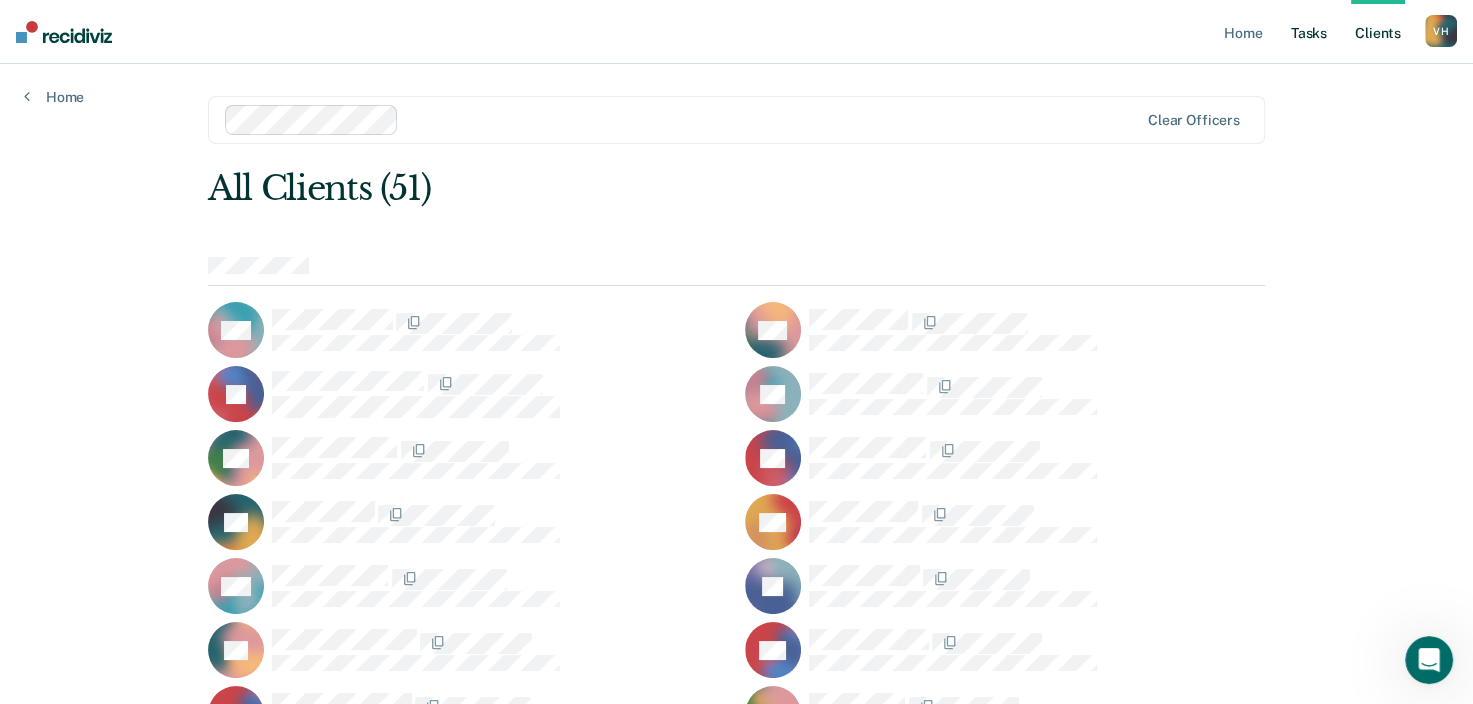 click on "Tasks" at bounding box center [1309, 32] 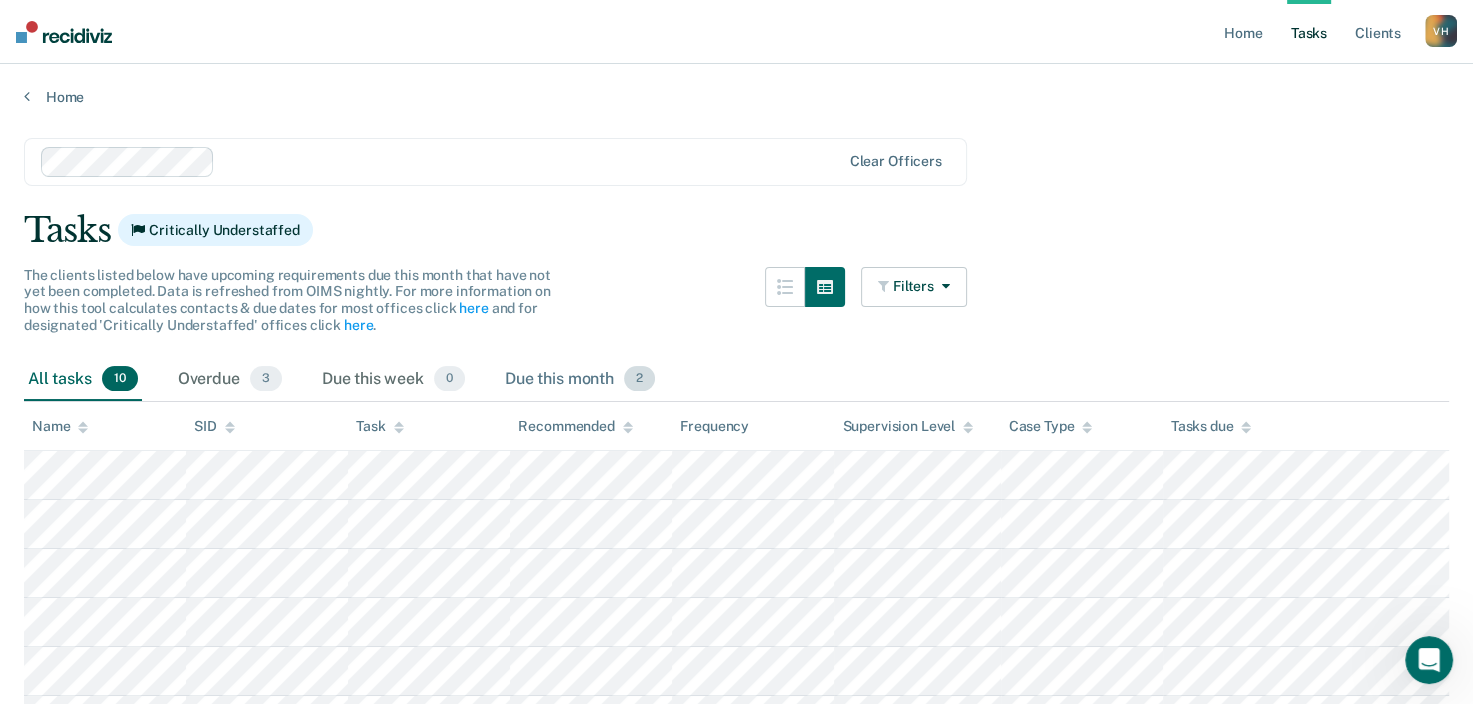 click on "Due this month 2" at bounding box center [580, 380] 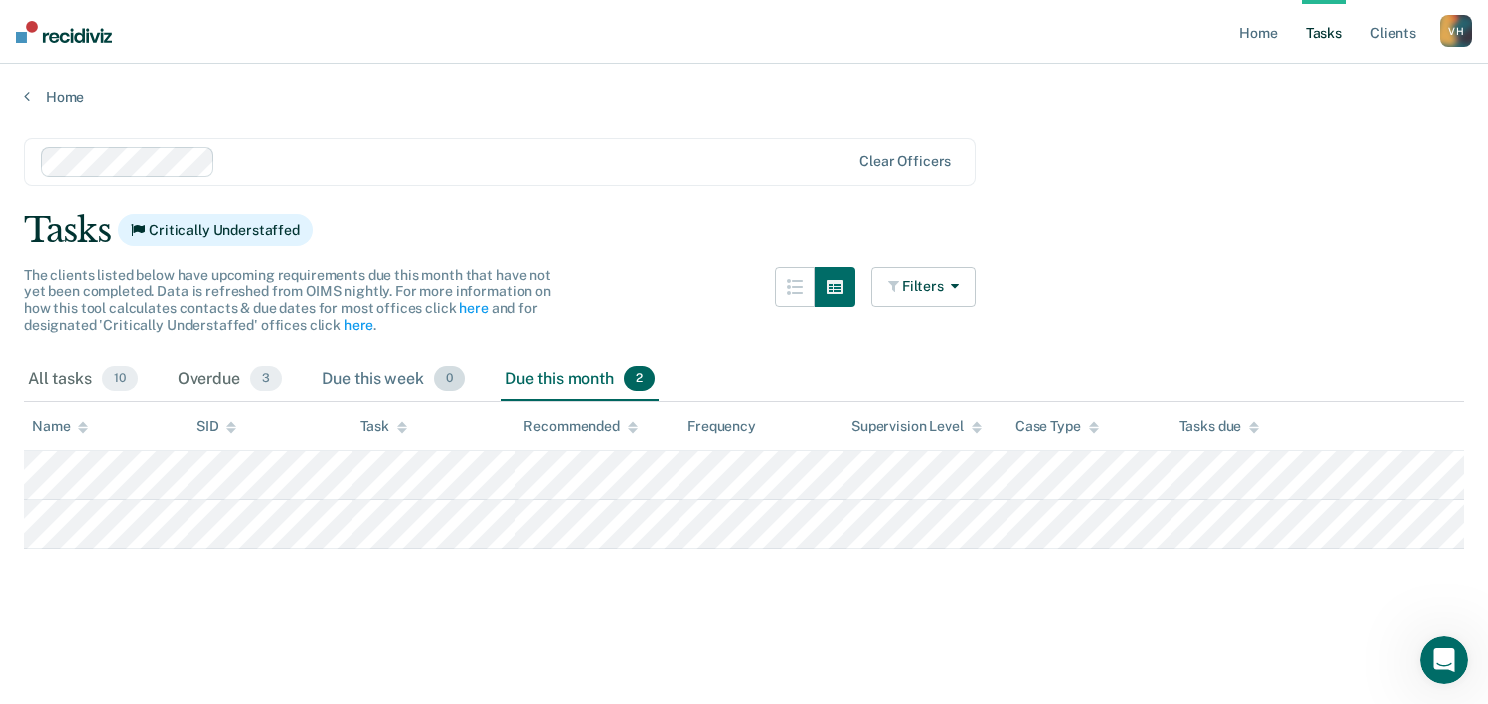 click on "Due this week 0" at bounding box center (393, 380) 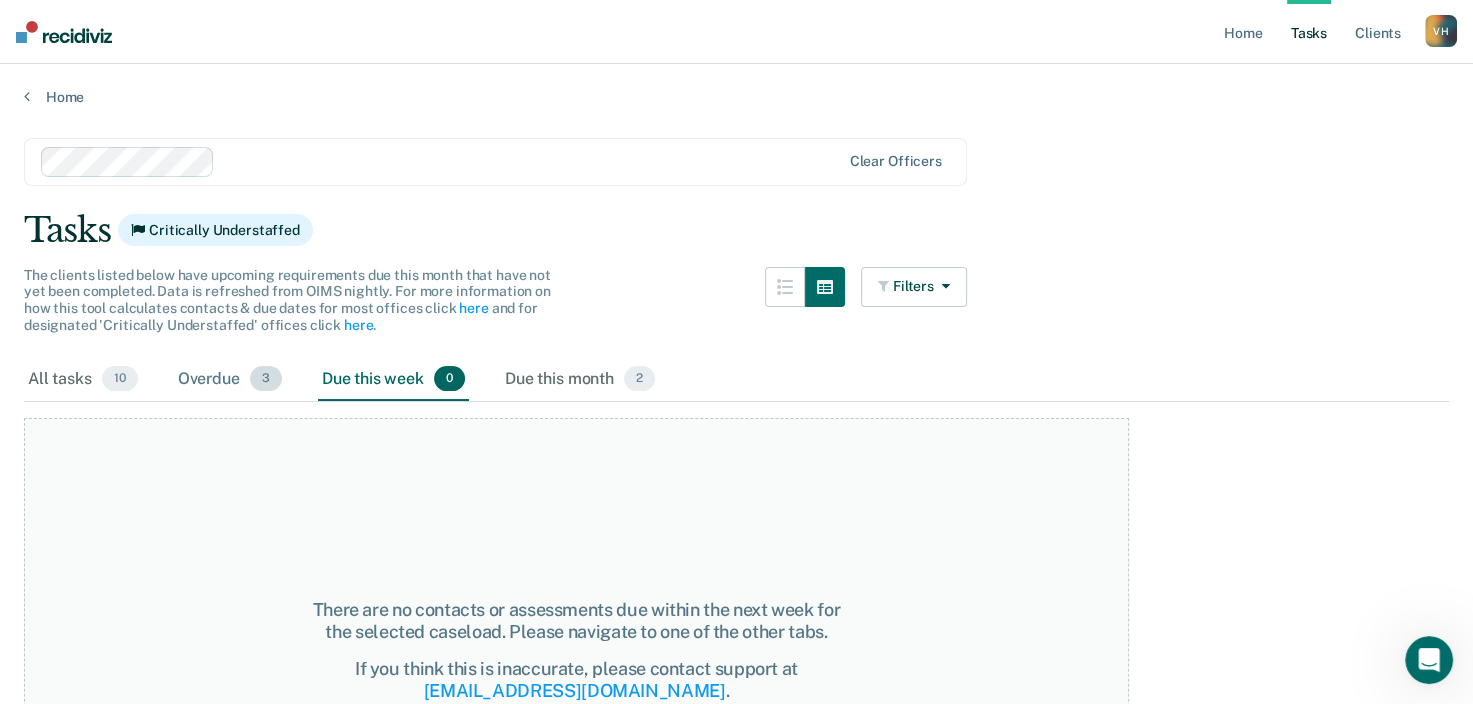 click on "Overdue 3" at bounding box center (230, 380) 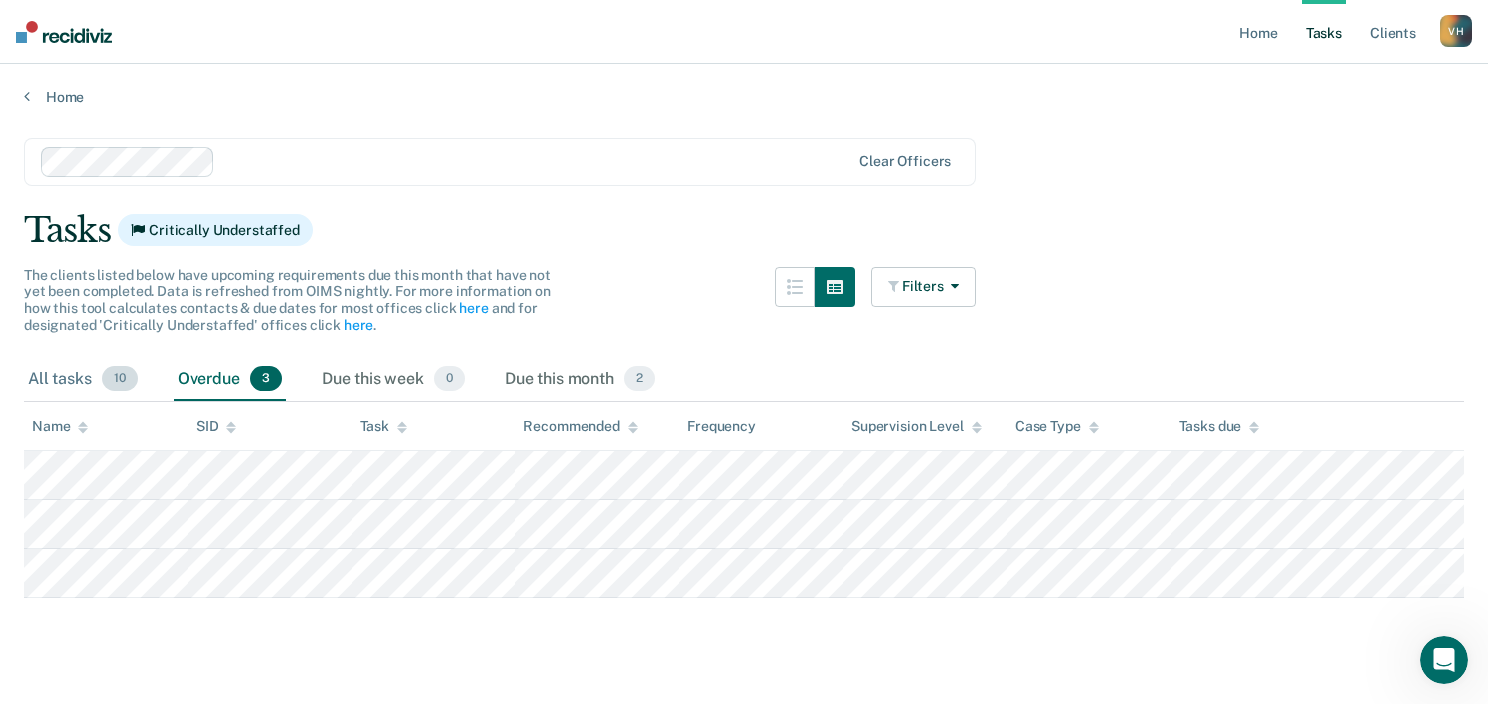 click on "All tasks 10" at bounding box center (83, 380) 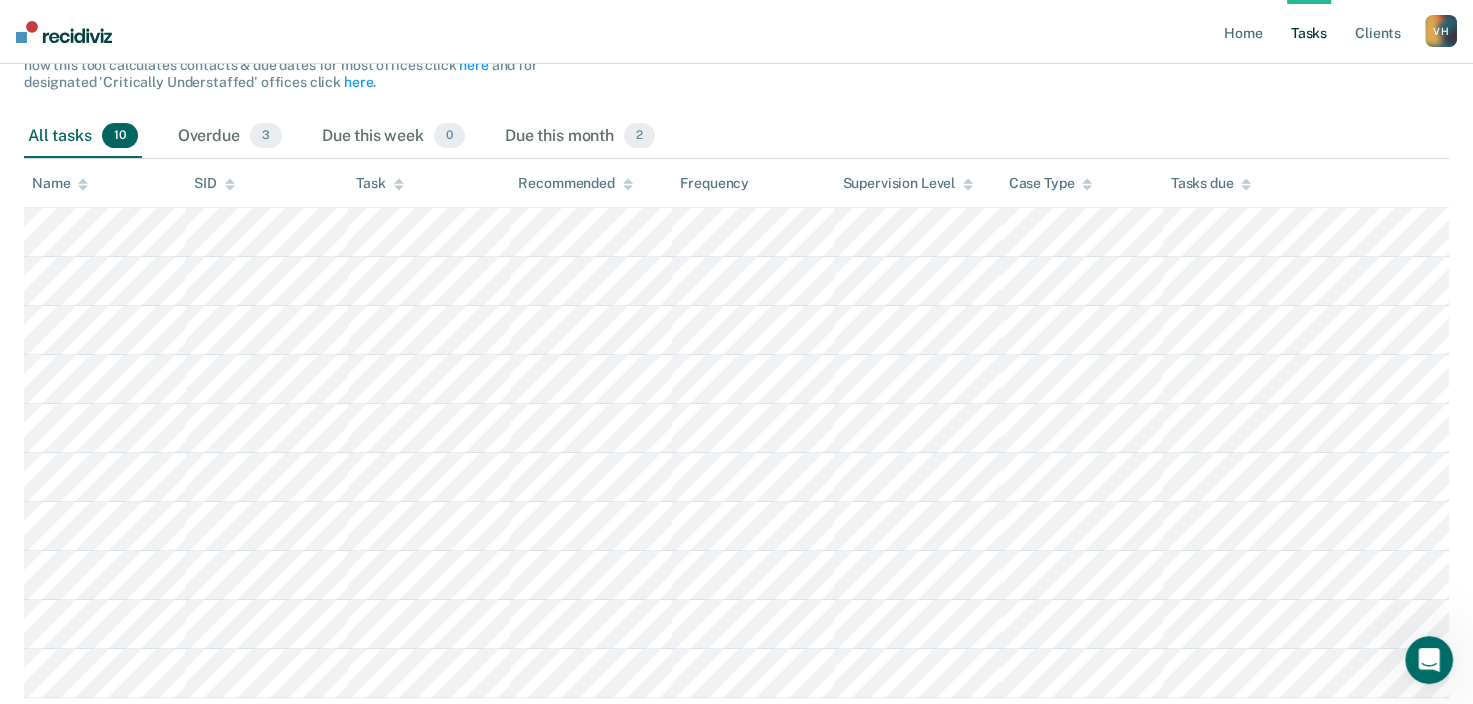 scroll, scrollTop: 244, scrollLeft: 0, axis: vertical 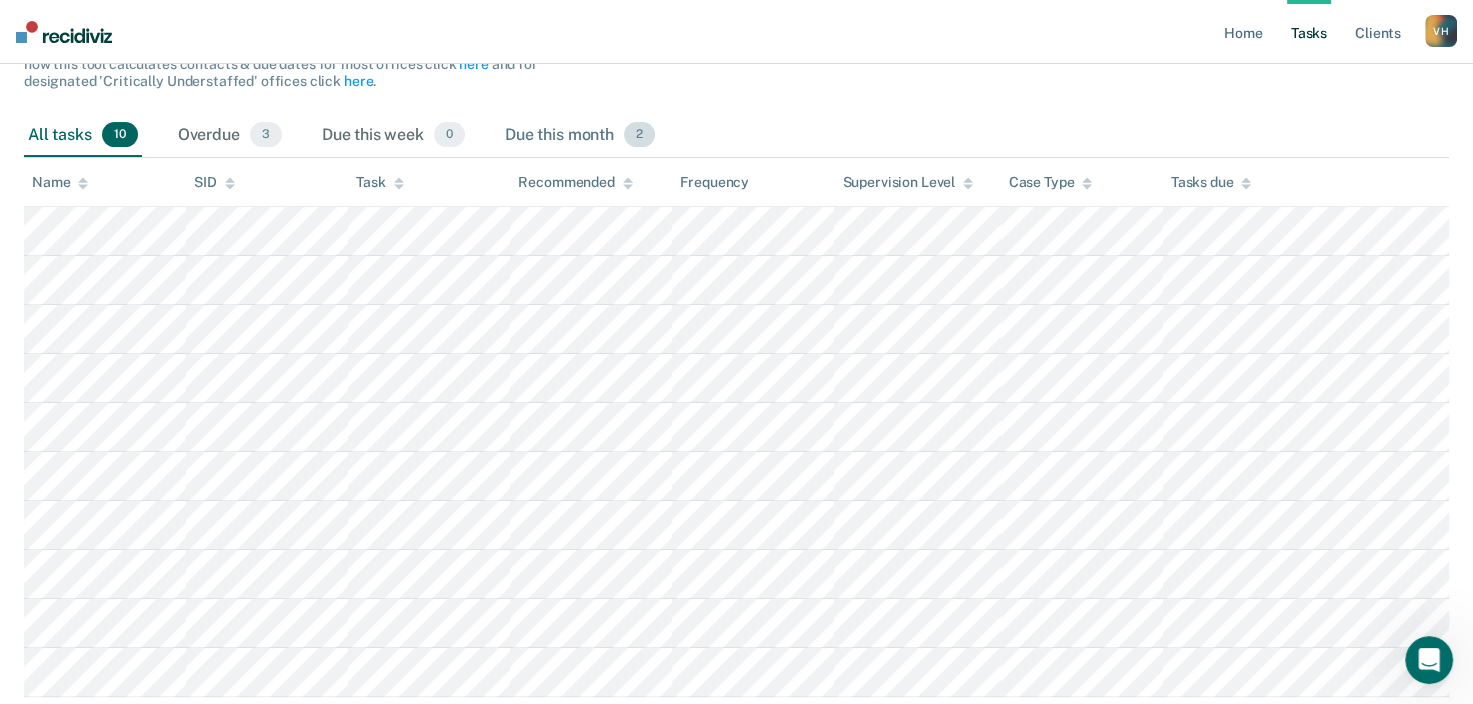 click on "Due this month 2" at bounding box center (580, 136) 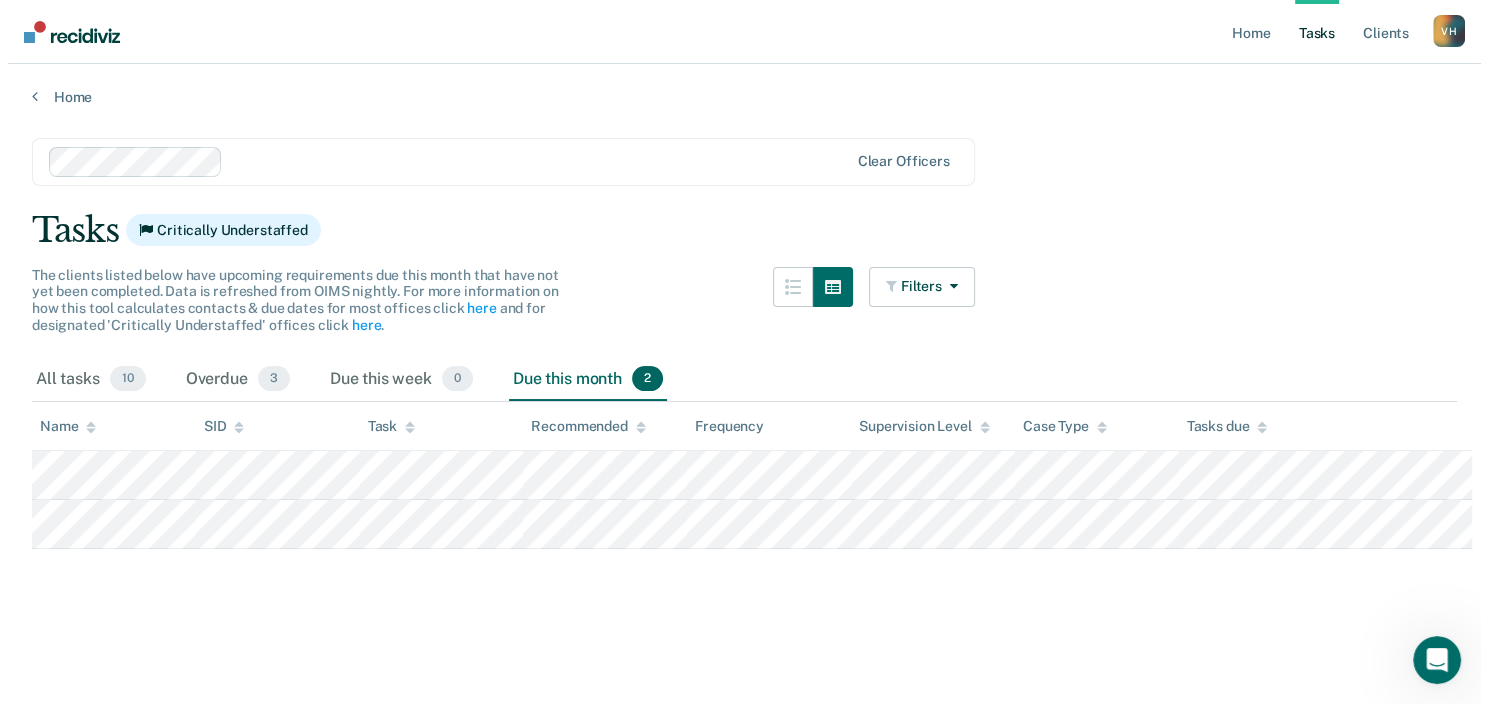 scroll, scrollTop: 0, scrollLeft: 0, axis: both 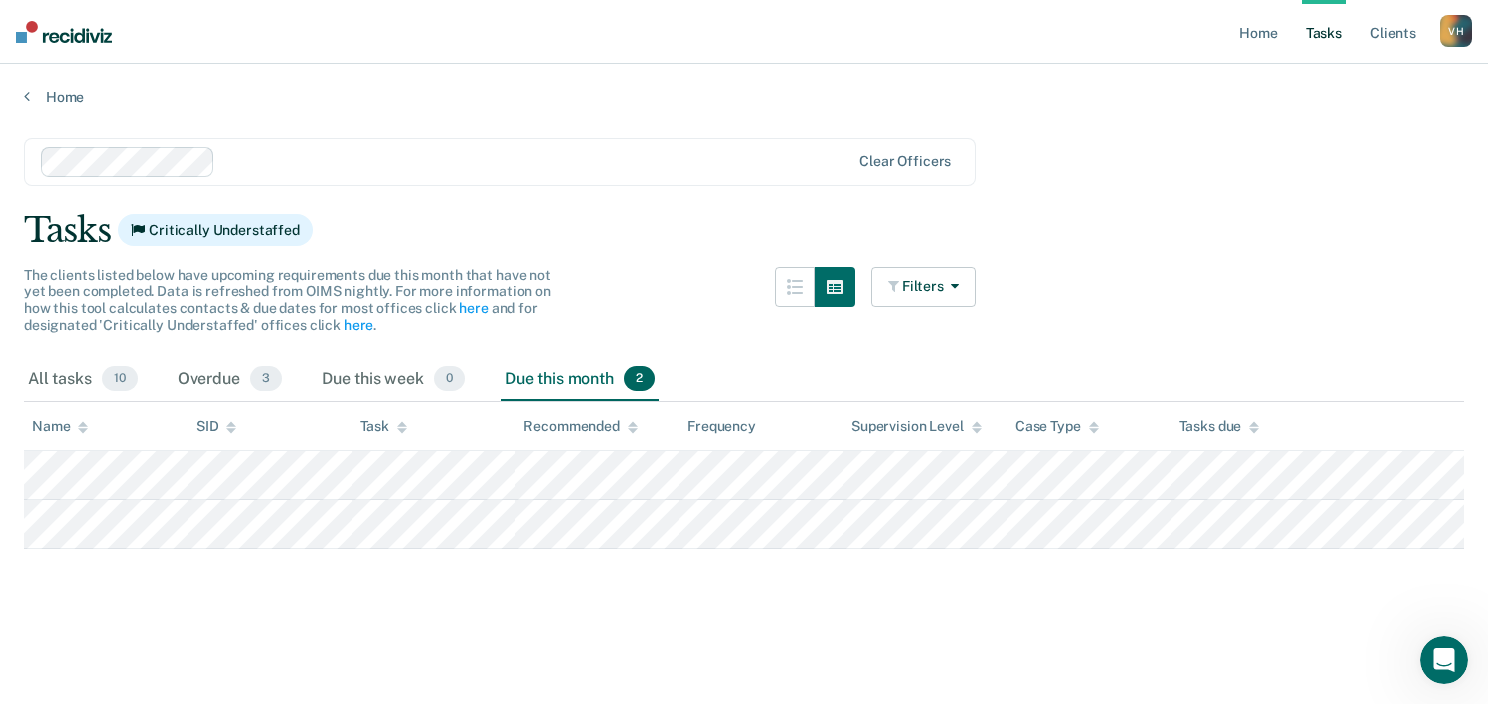 click on "Due this month 2" at bounding box center [580, 380] 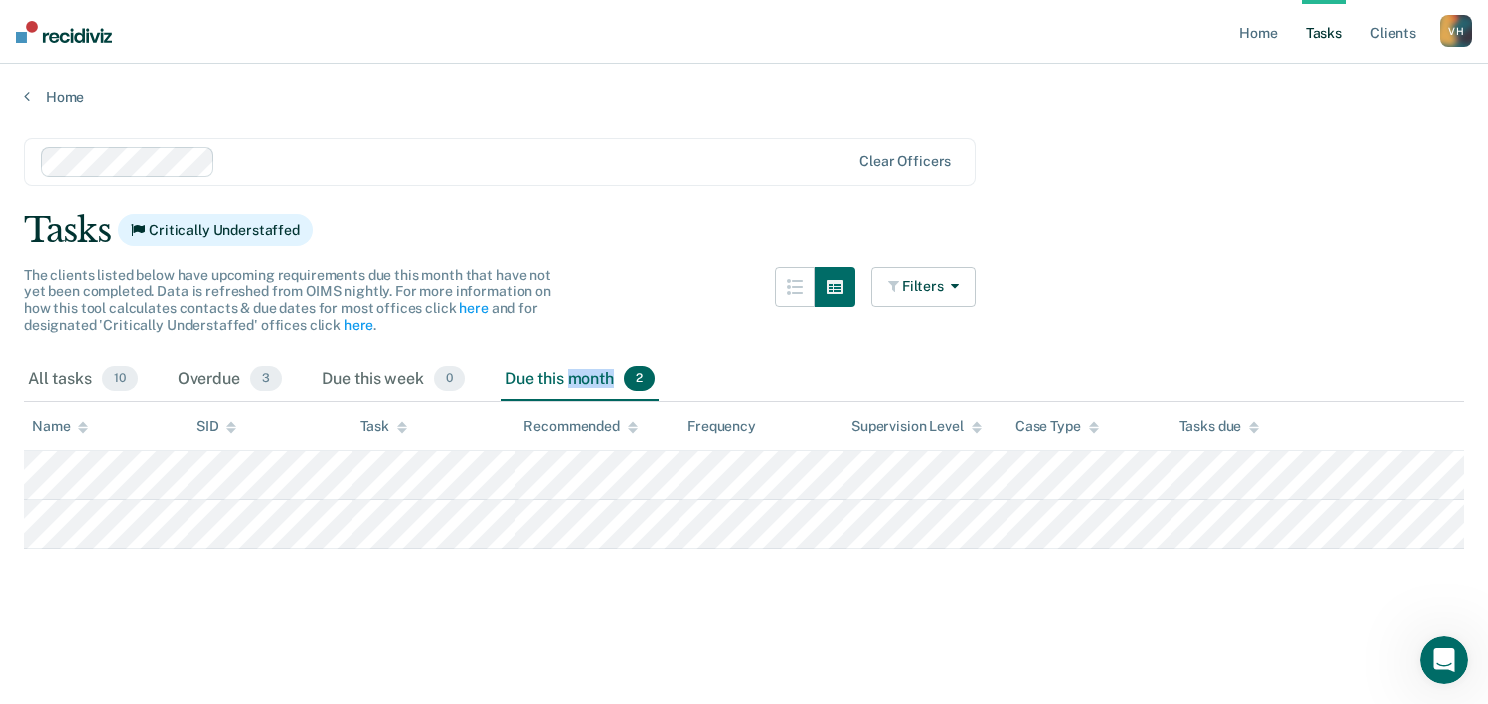 click on "Due this month 2" at bounding box center [580, 380] 